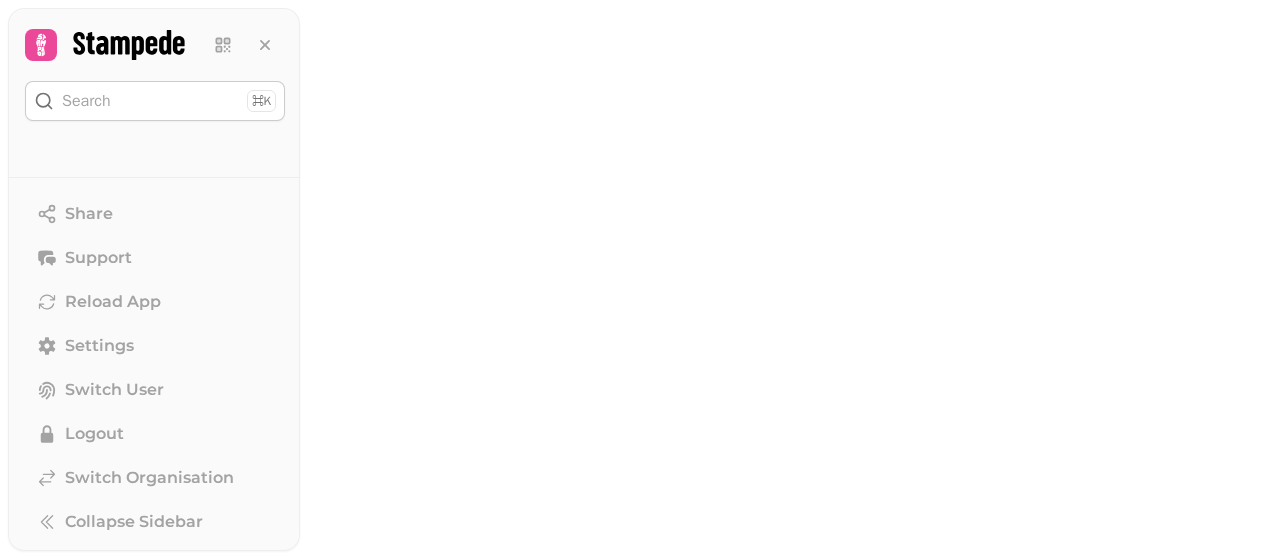 scroll, scrollTop: 0, scrollLeft: 0, axis: both 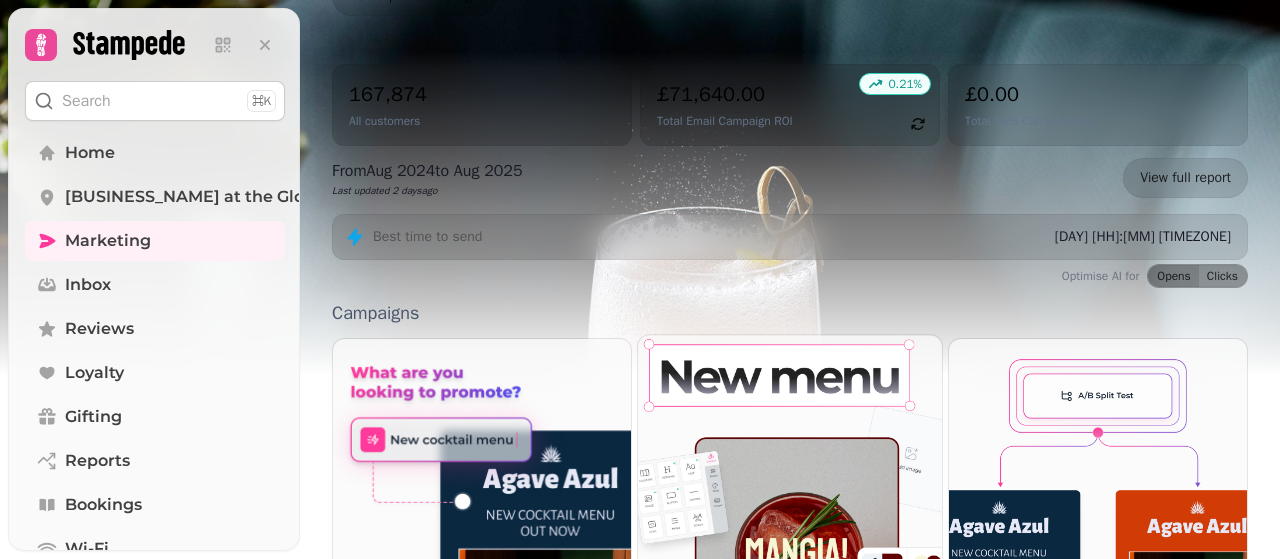 click at bounding box center (790, 494) 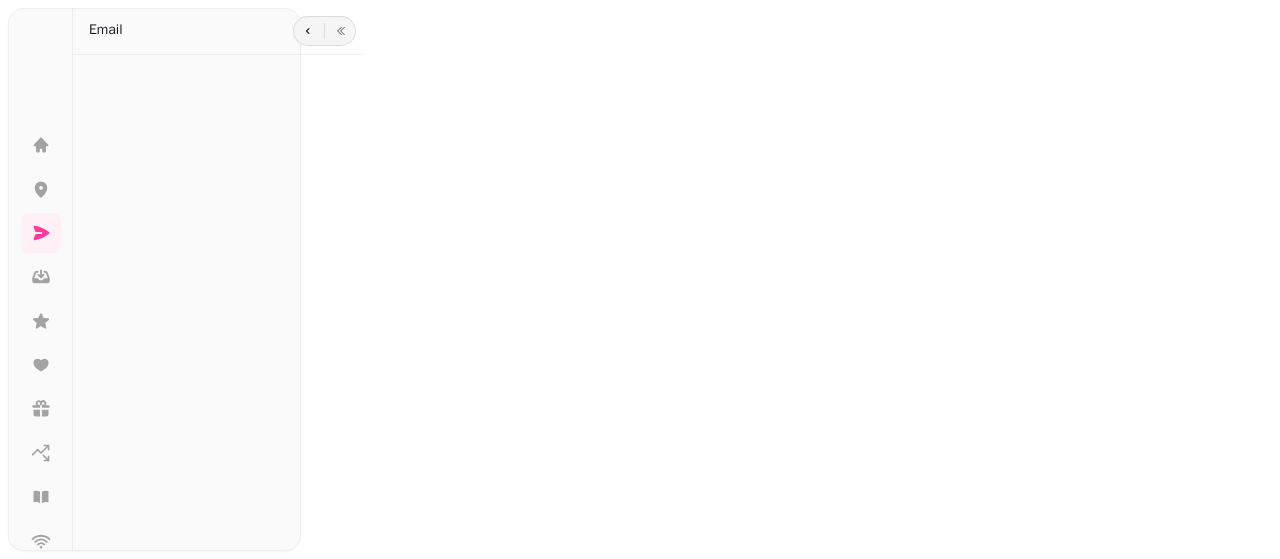 scroll, scrollTop: 0, scrollLeft: 0, axis: both 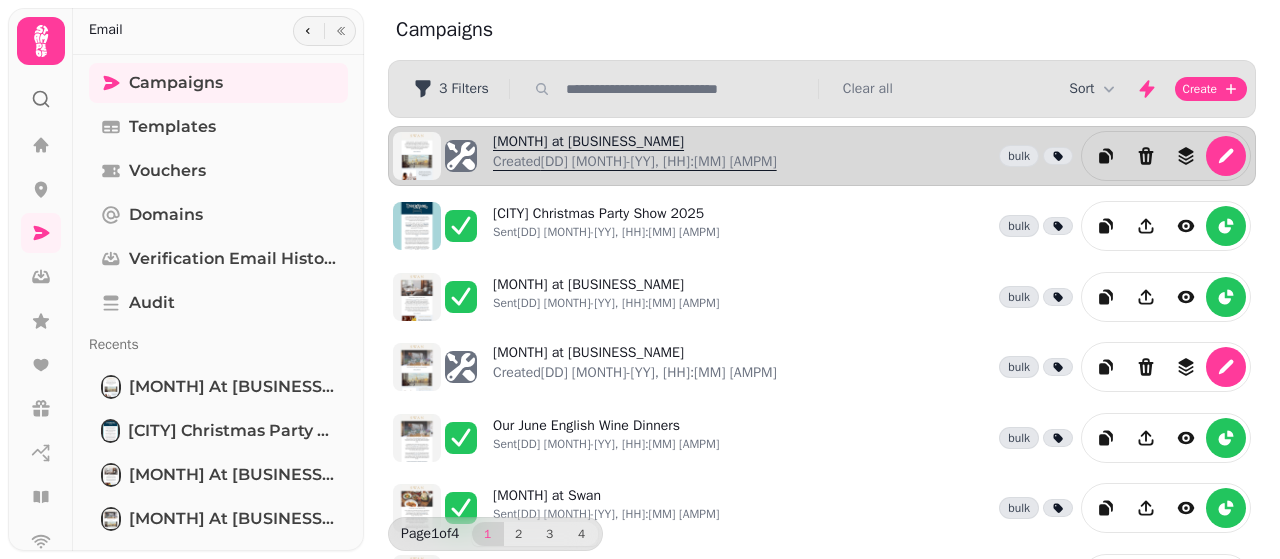 click on "Created  [DD] [MONTH]-[YY], [HH]:[MM] [AMPM]" at bounding box center [635, 162] 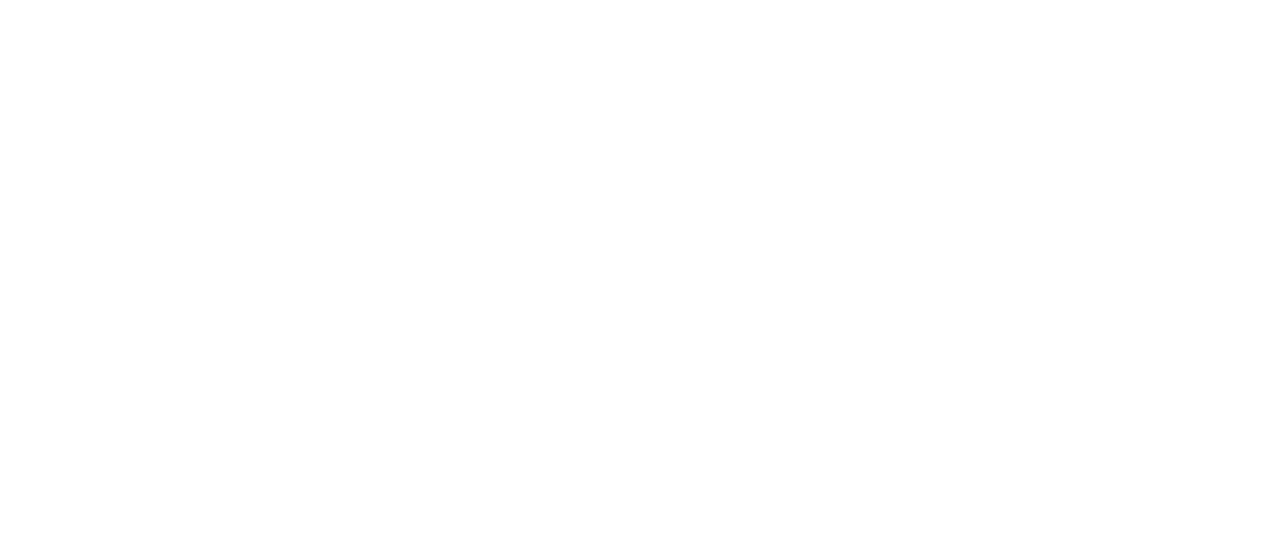 select on "**********" 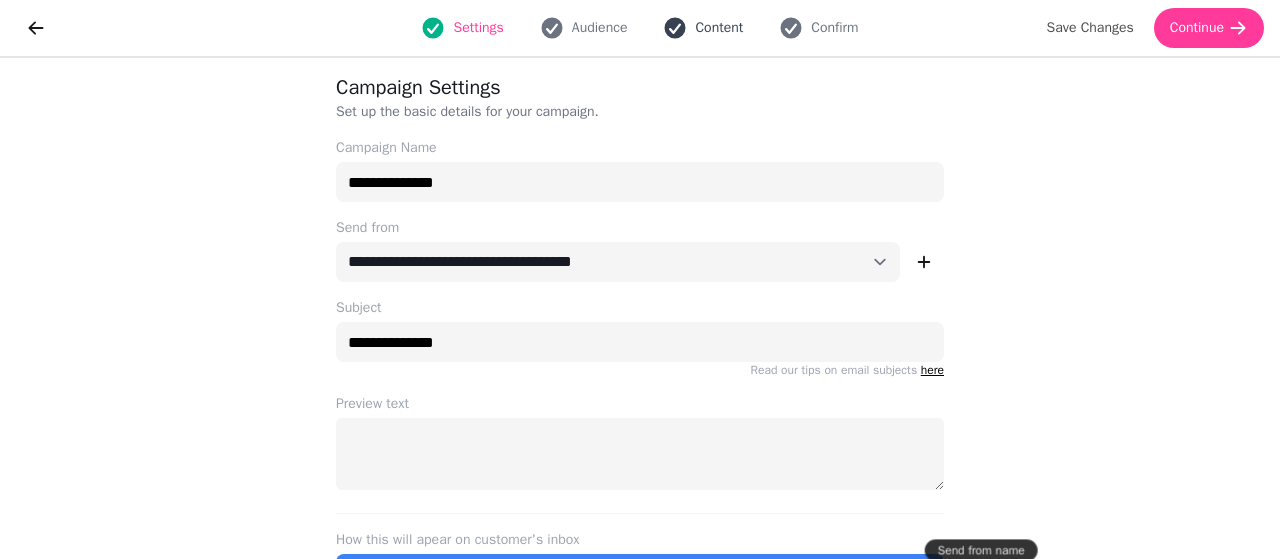 click on "Content" at bounding box center [719, 28] 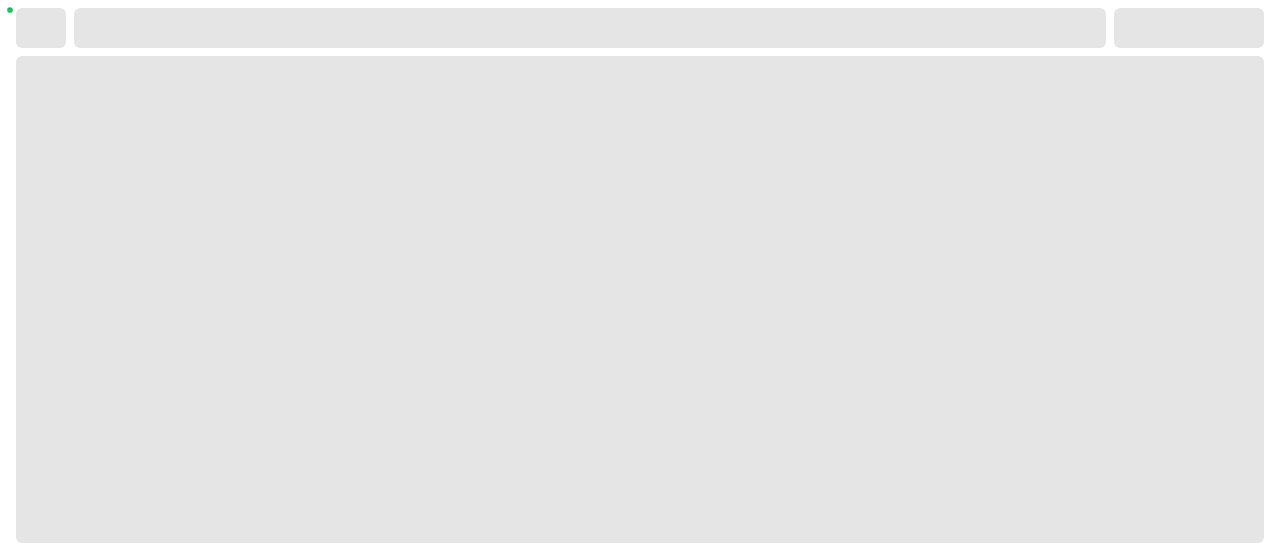 scroll, scrollTop: 0, scrollLeft: 0, axis: both 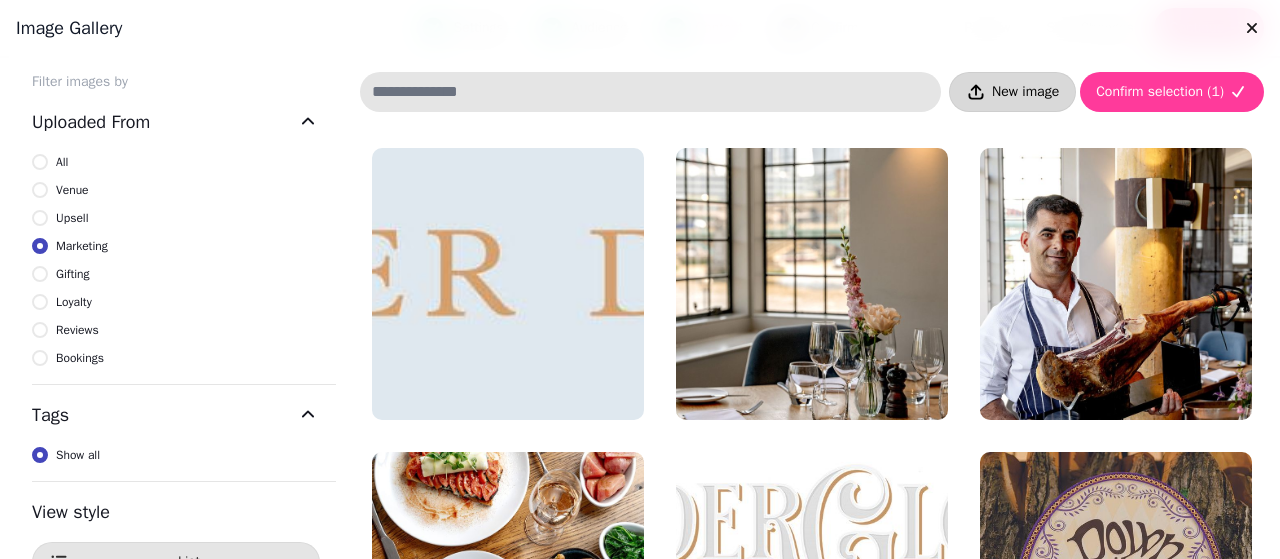 click on "New image" at bounding box center [1025, 92] 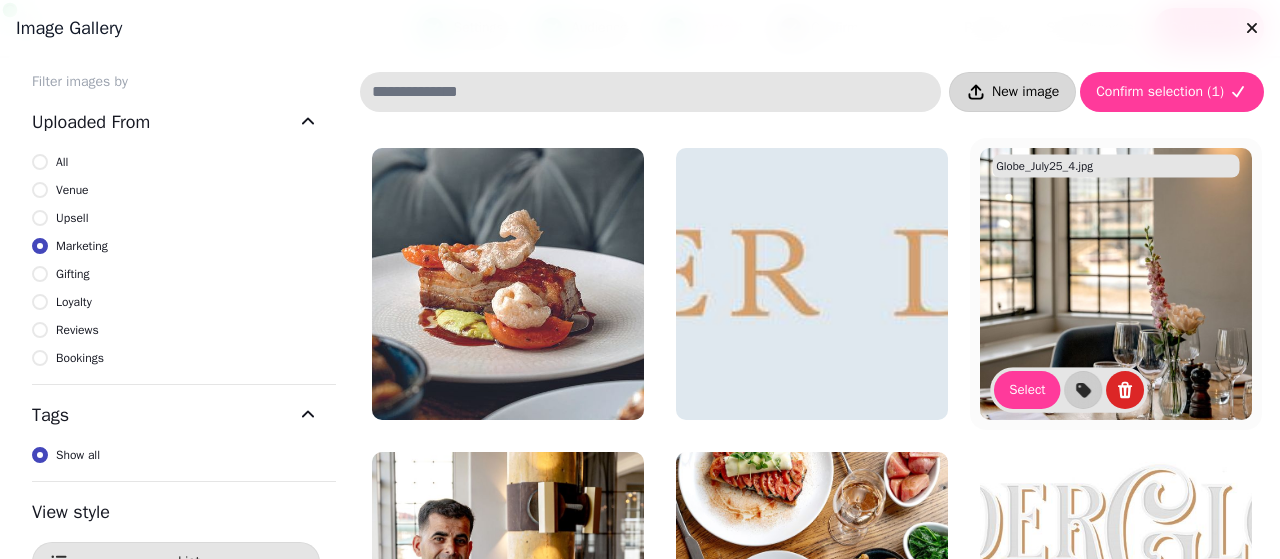 click on "New image" at bounding box center [1025, 92] 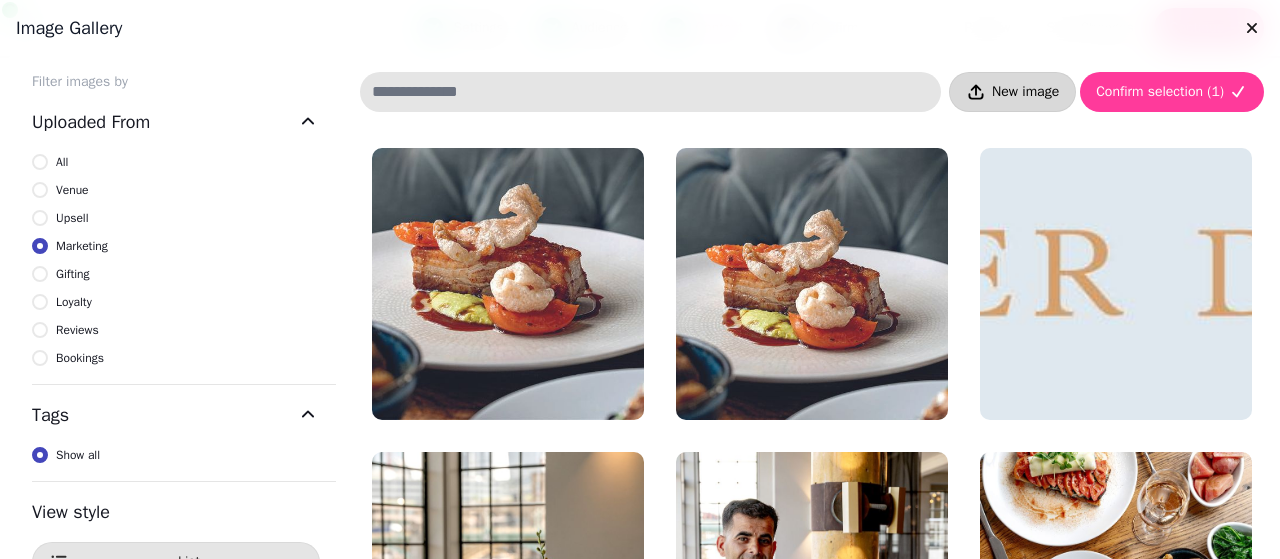 click on "New image" at bounding box center [1025, 92] 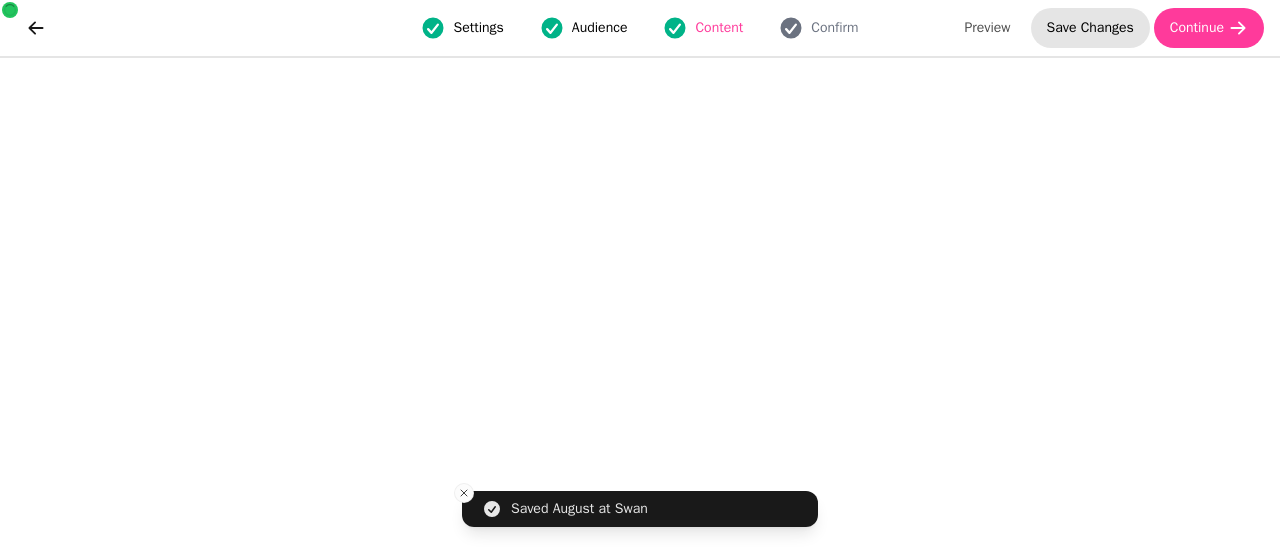 click on "Save Changes" at bounding box center [1090, 28] 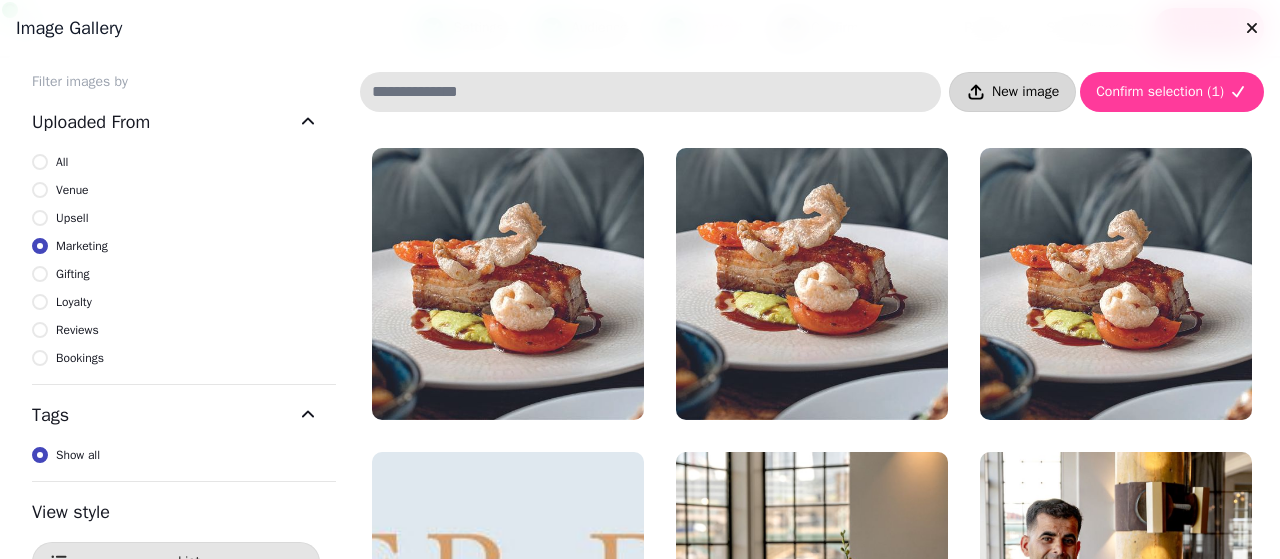 click on "New image" at bounding box center (1025, 92) 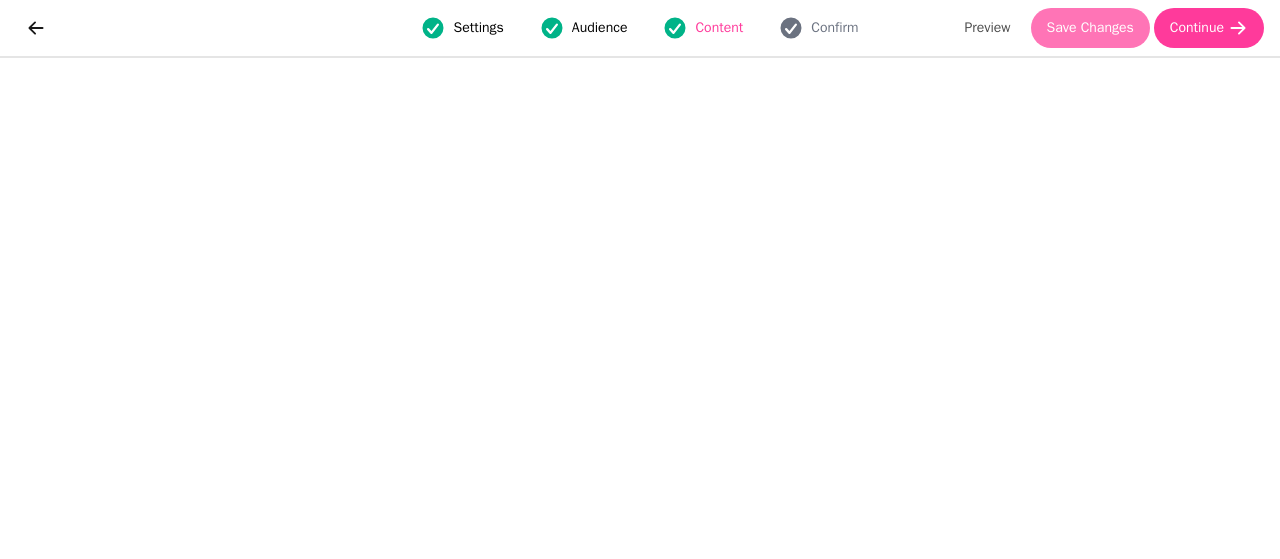 click on "Save Changes" at bounding box center [1090, 28] 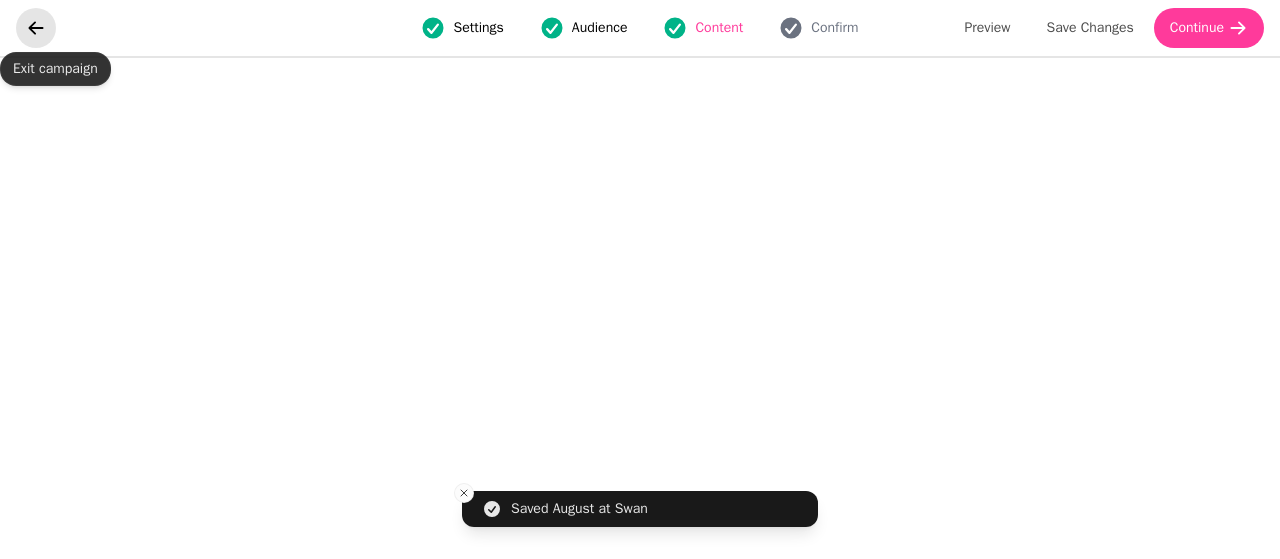 click 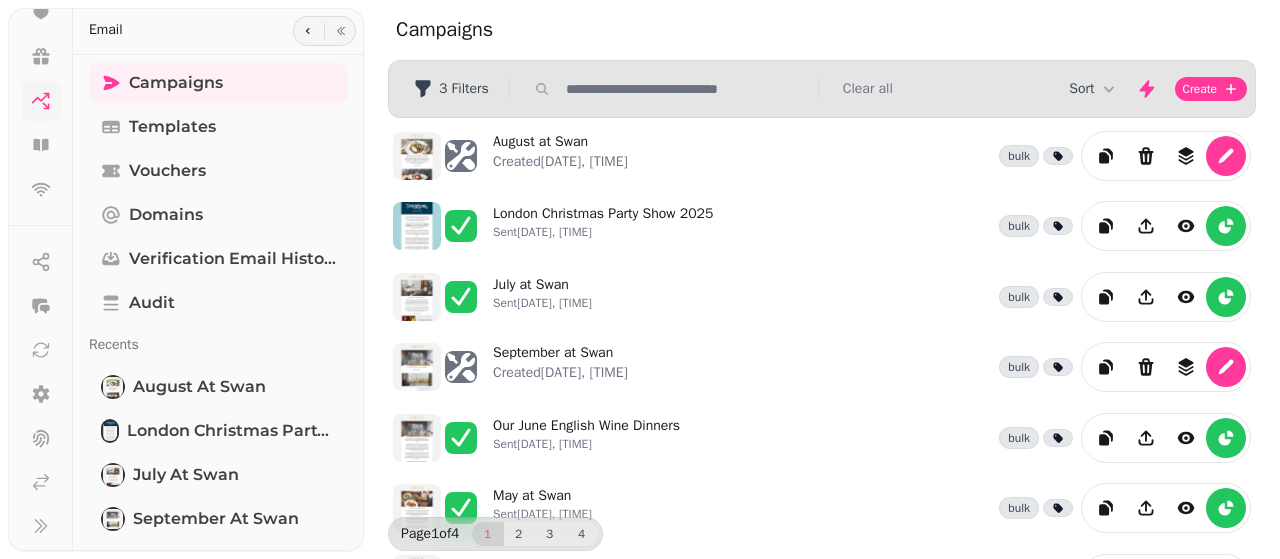 scroll, scrollTop: 351, scrollLeft: 0, axis: vertical 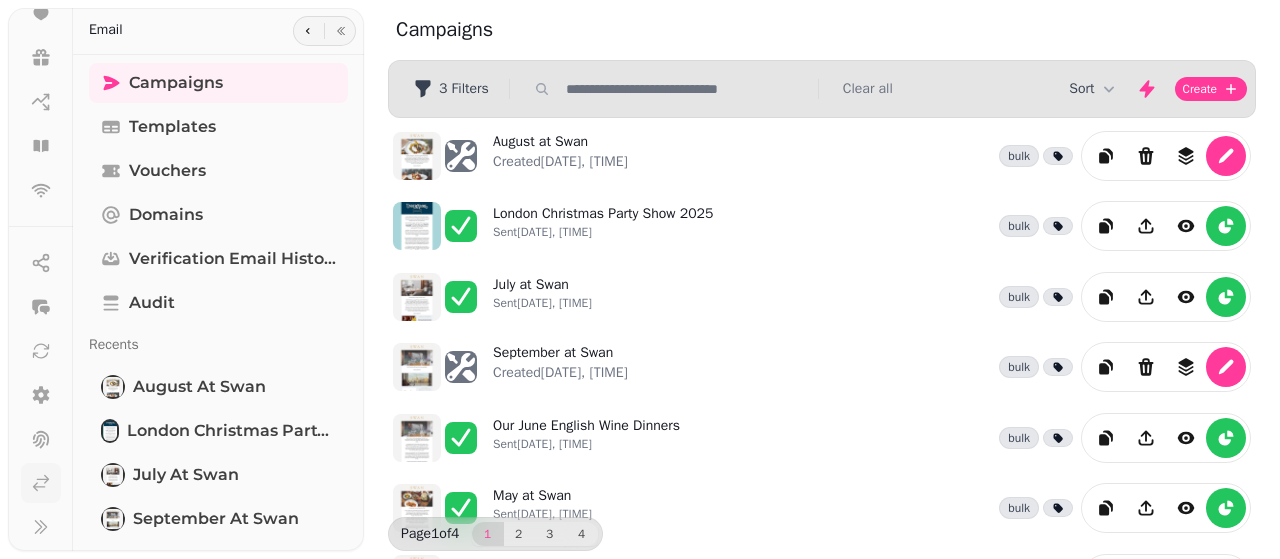 click 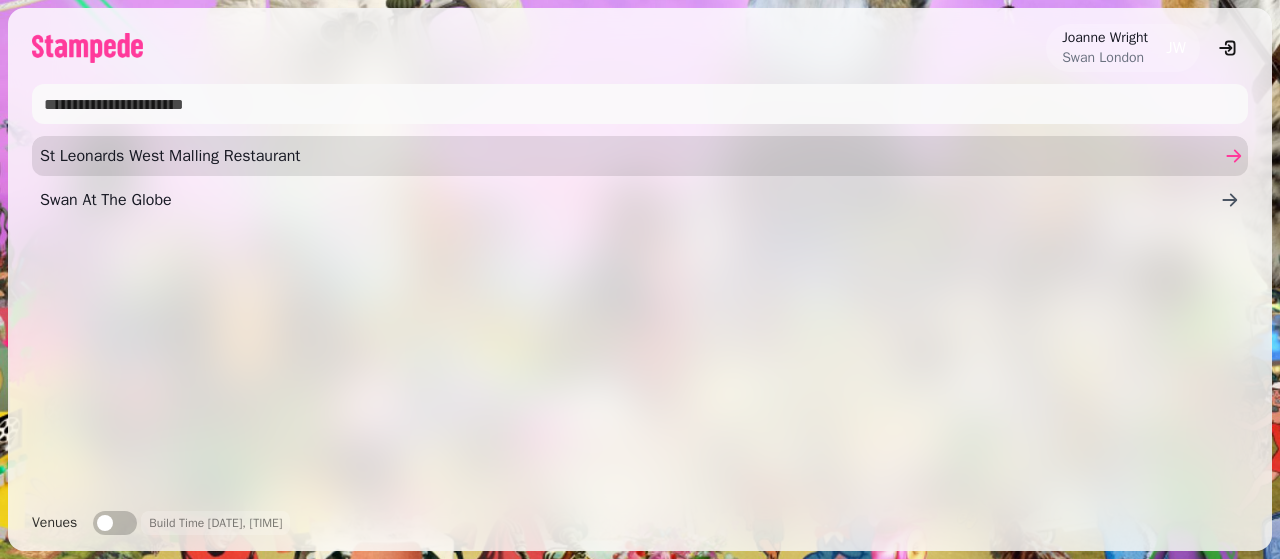 click on "St Leonards West Malling Restaurant" at bounding box center [630, 156] 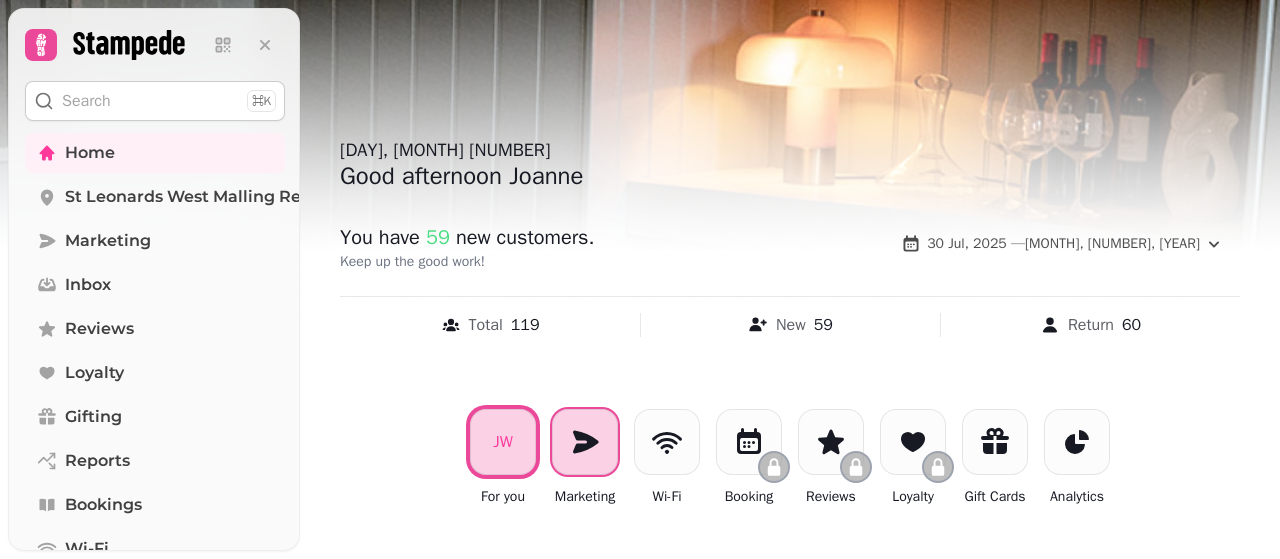 click 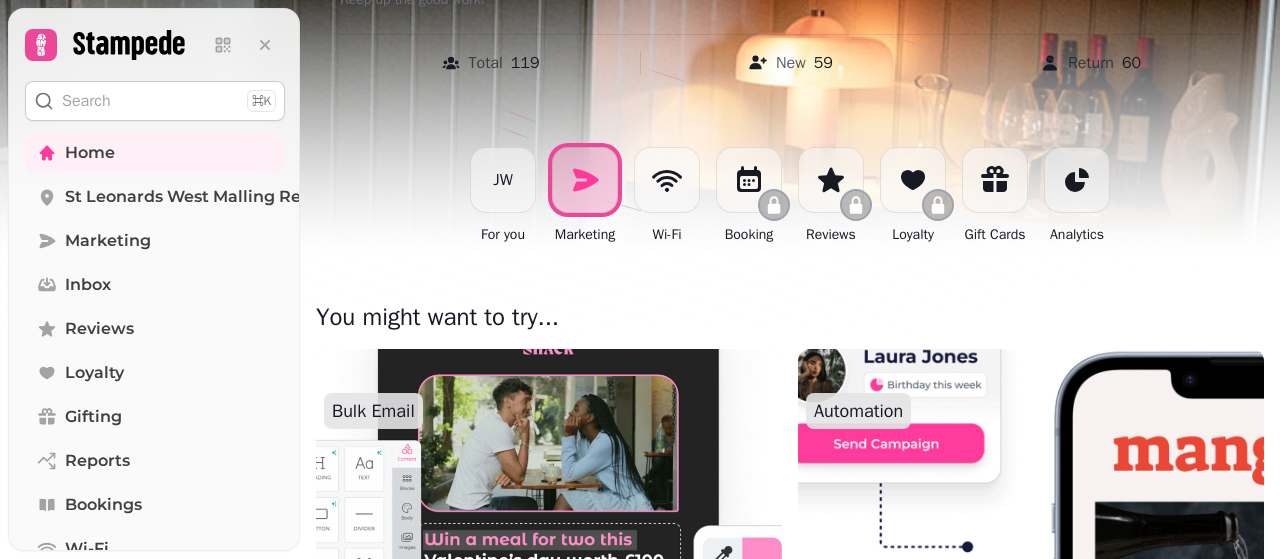 scroll, scrollTop: 280, scrollLeft: 0, axis: vertical 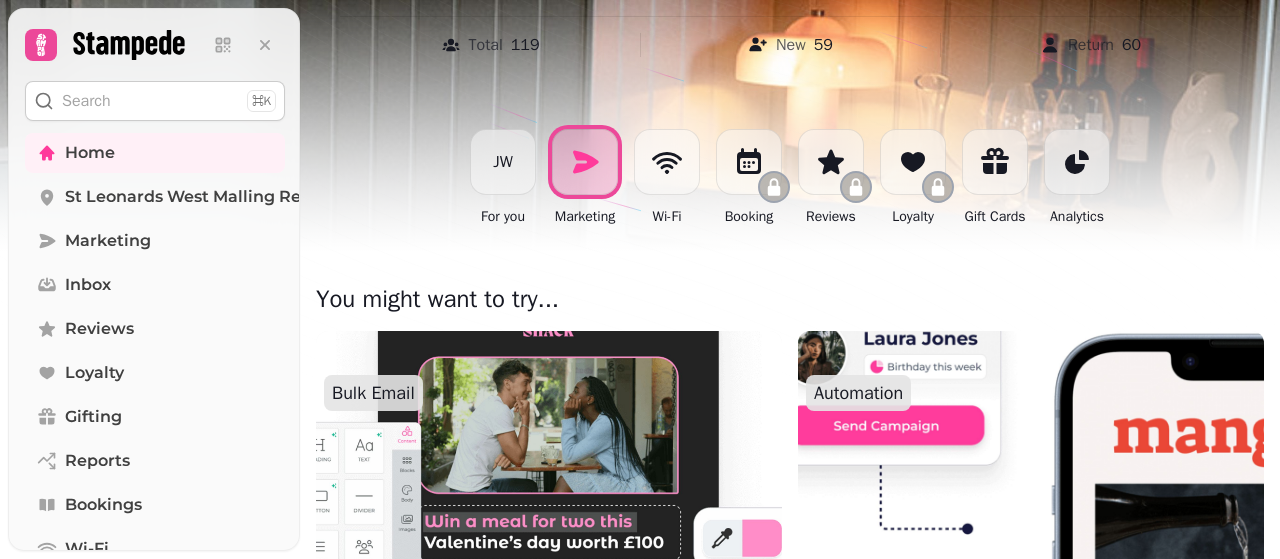 click at bounding box center [549, 451] 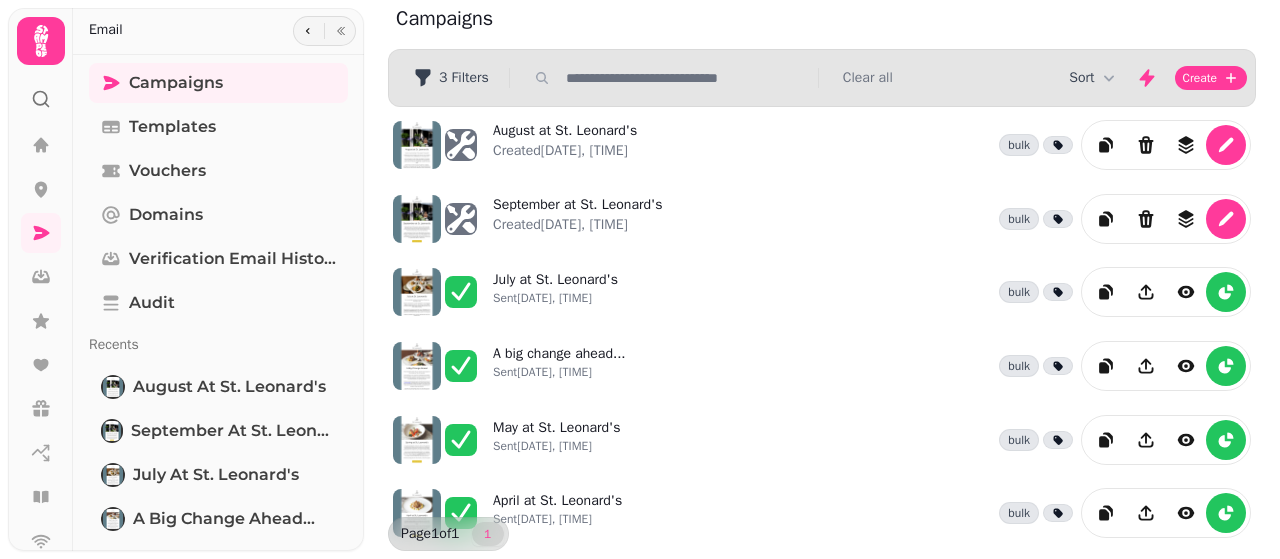 scroll, scrollTop: 0, scrollLeft: 0, axis: both 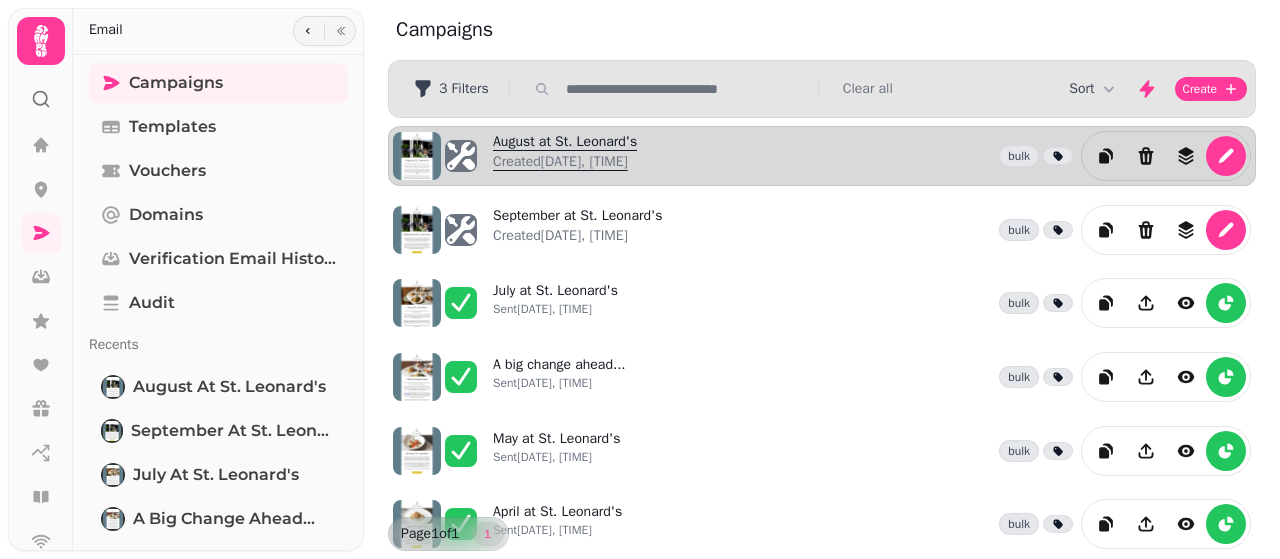 click on "August at St. Leonard's Created [DATE], [TIME]" at bounding box center (565, 156) 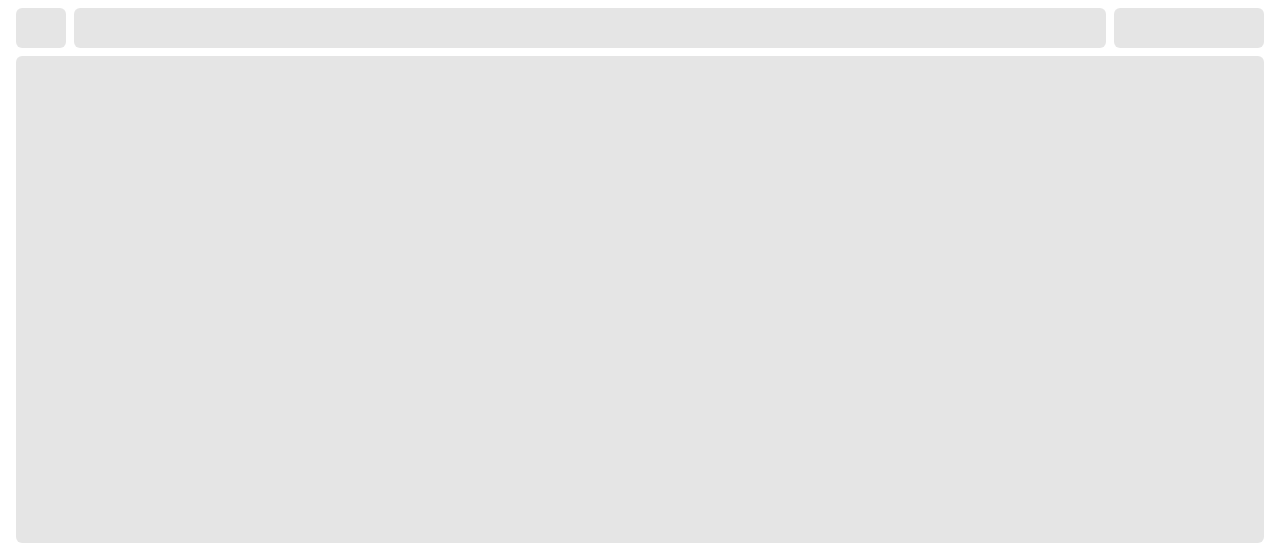 select on "**********" 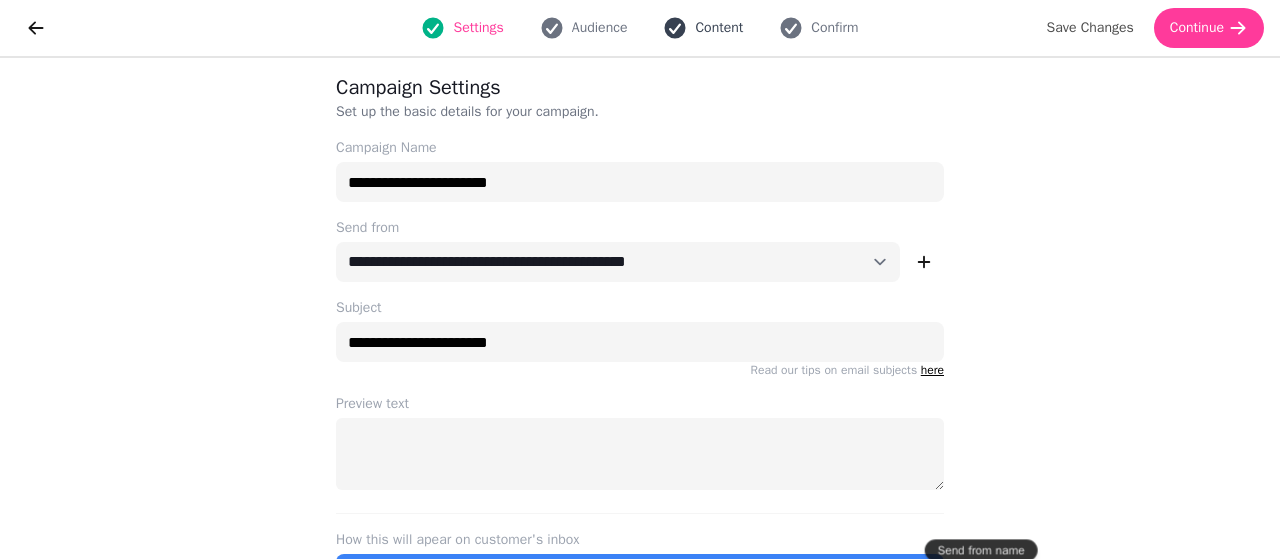 click on "Content" at bounding box center (719, 28) 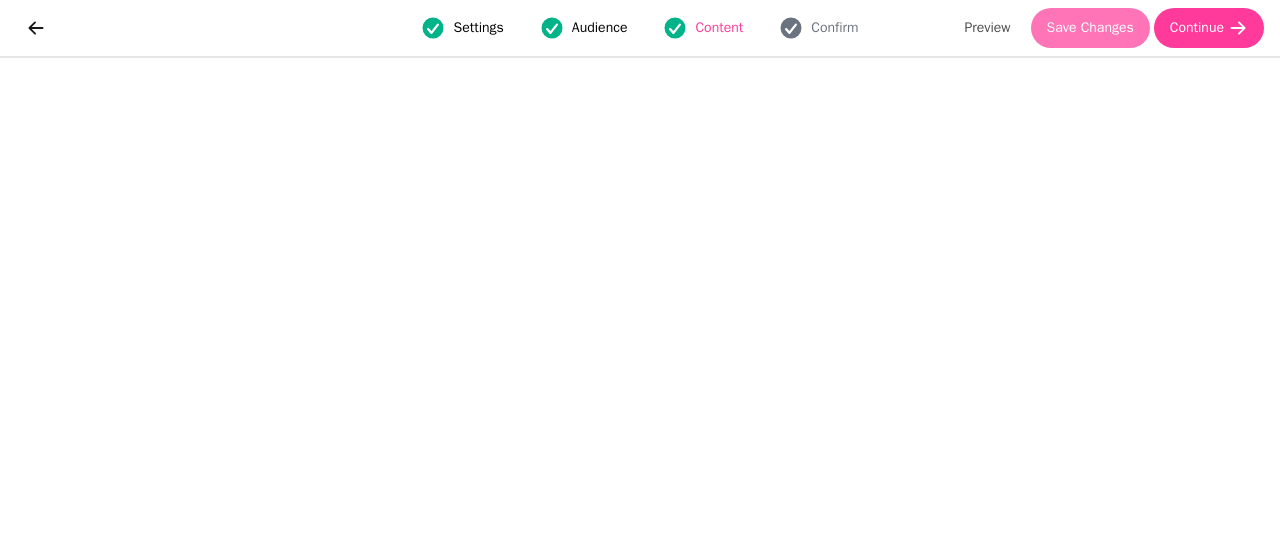 click on "Save Changes" at bounding box center [1090, 28] 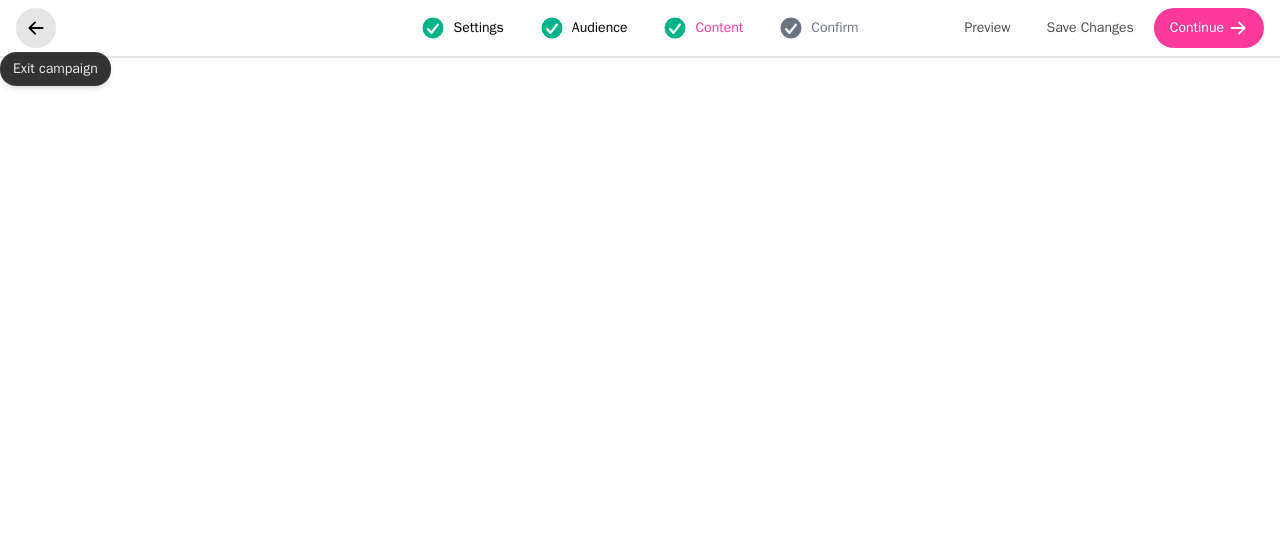 click 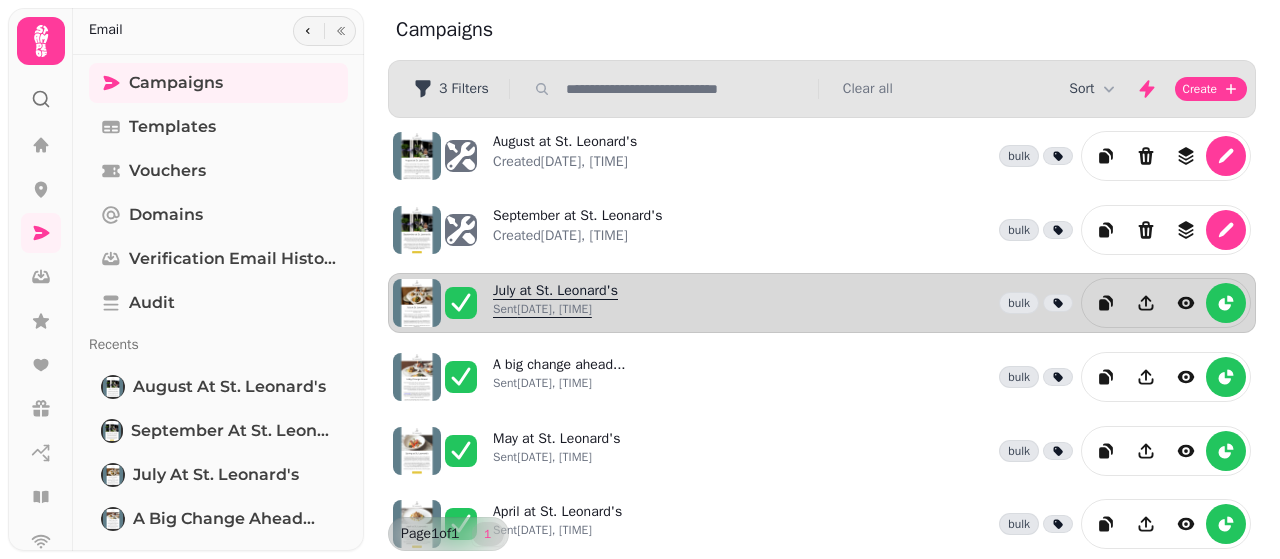 click on "July at St. Leonard's Sent [DATE], [TIME]" at bounding box center (555, 303) 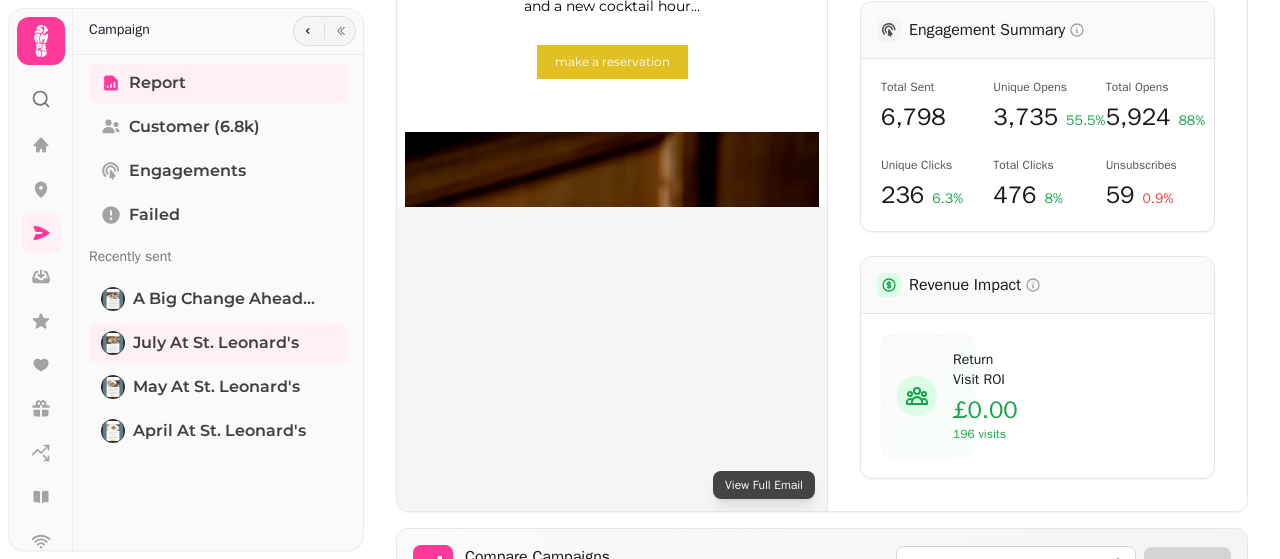 scroll, scrollTop: 750, scrollLeft: 0, axis: vertical 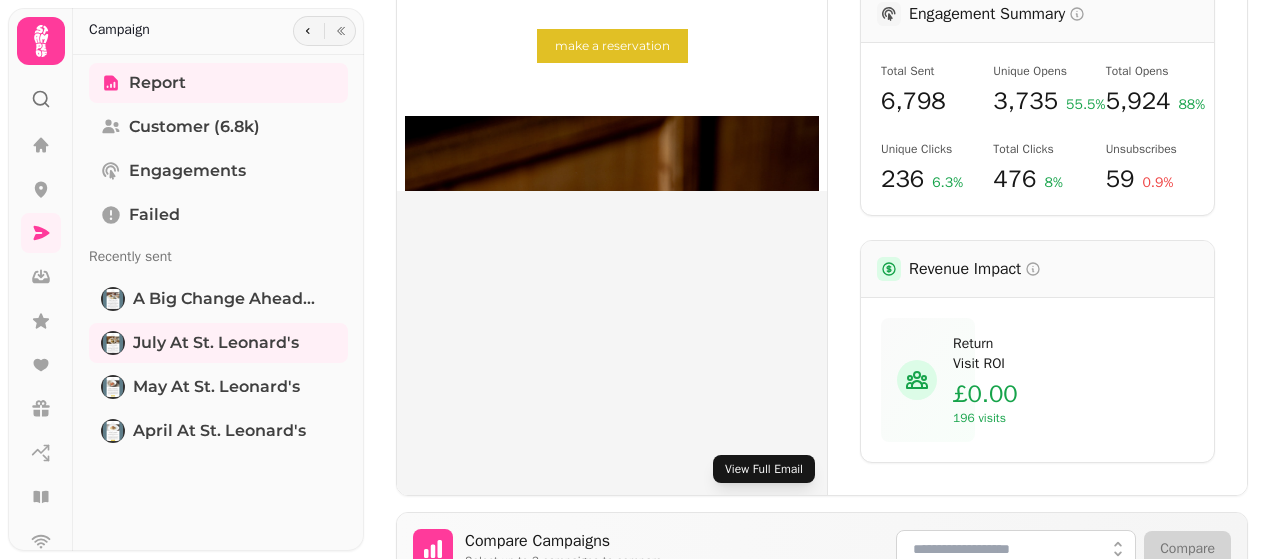 click on "View Full Email" at bounding box center [764, 469] 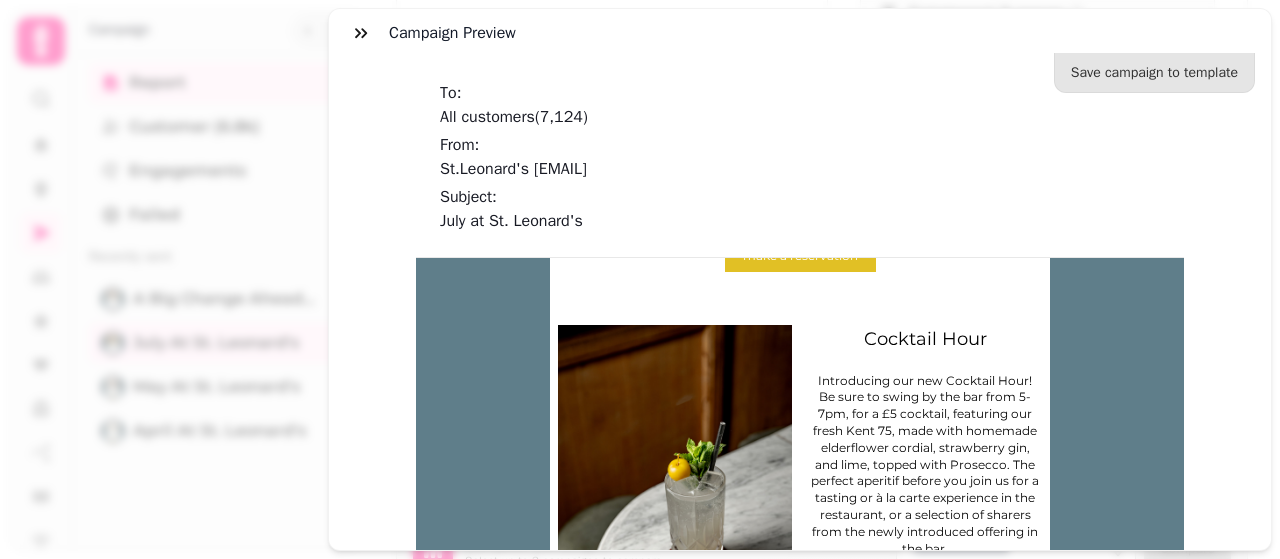 scroll, scrollTop: 829, scrollLeft: 0, axis: vertical 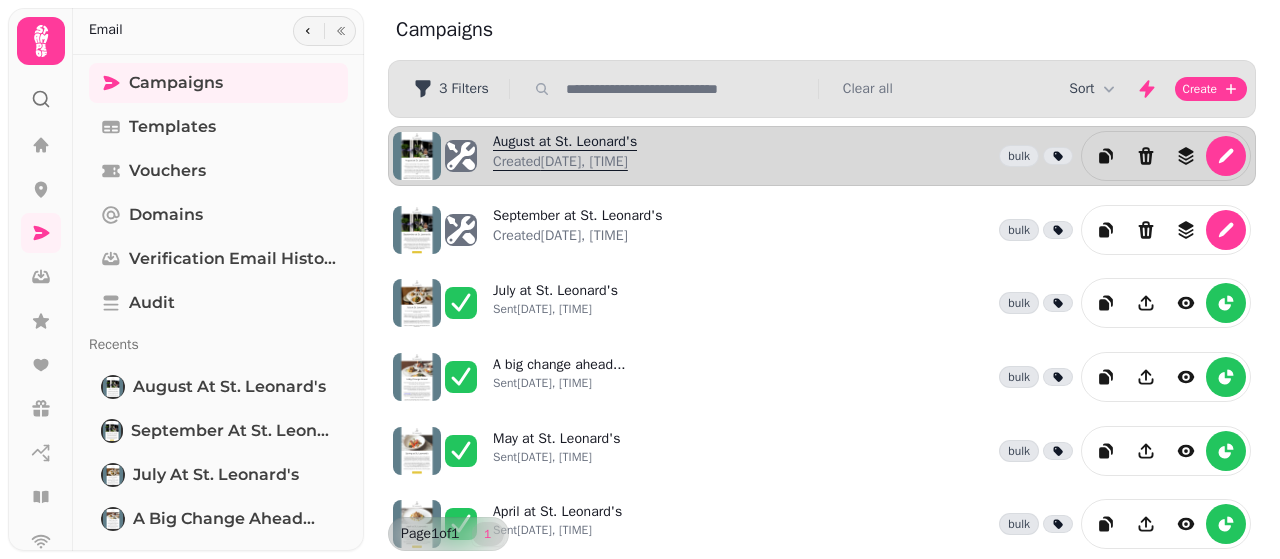 click on "August at St. Leonard's Created [DATE], [TIME]" at bounding box center (565, 156) 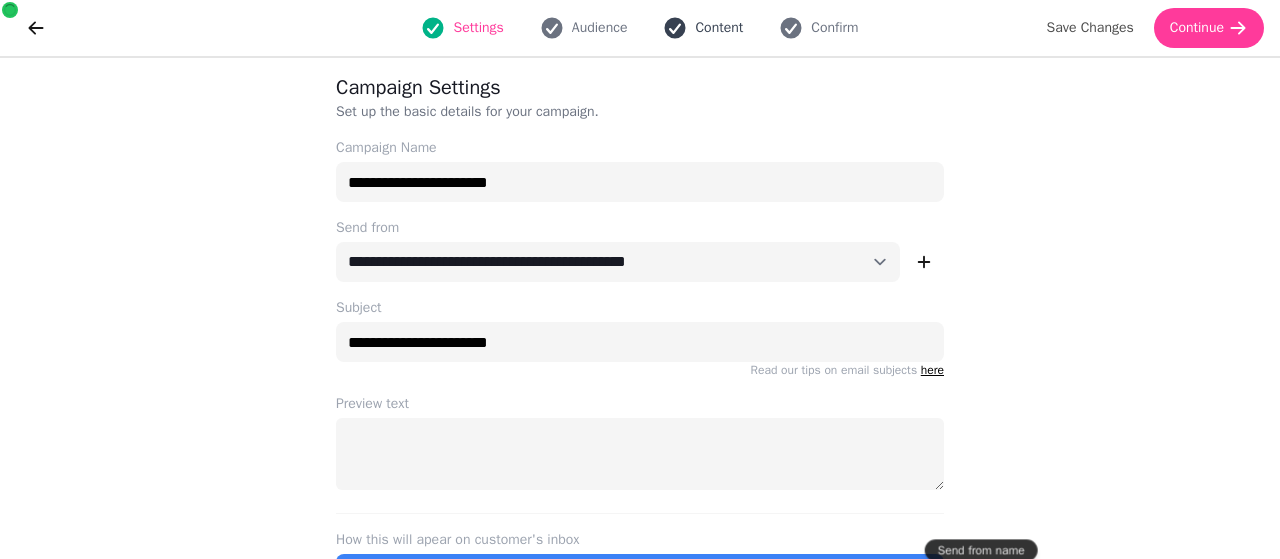 click on "Content" at bounding box center (719, 28) 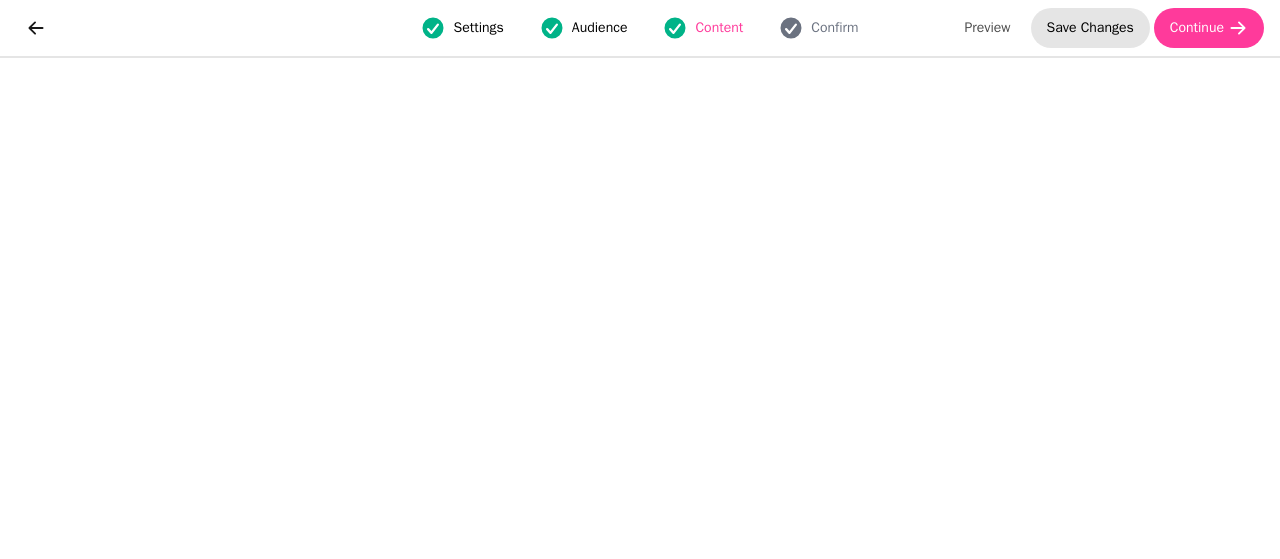 click on "Save Changes" at bounding box center [1090, 28] 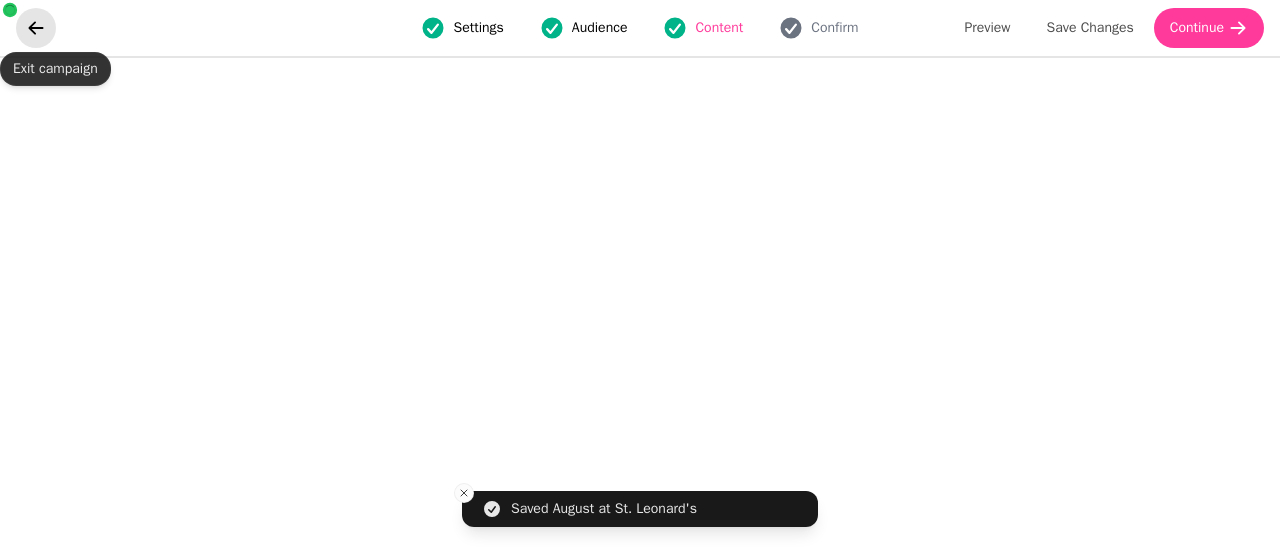 click 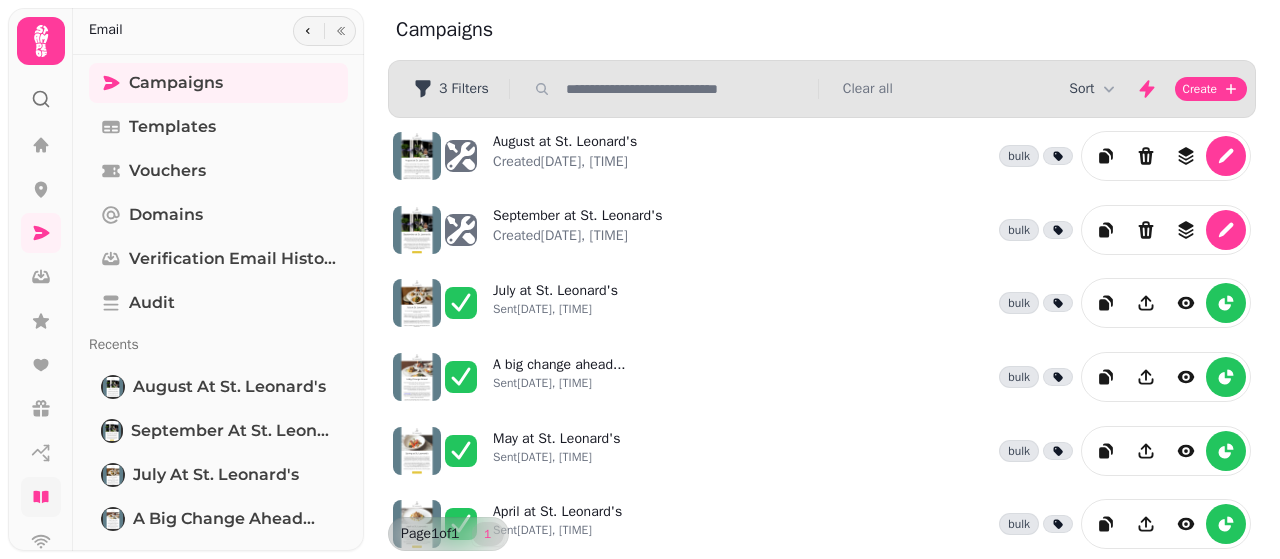 scroll, scrollTop: 354, scrollLeft: 0, axis: vertical 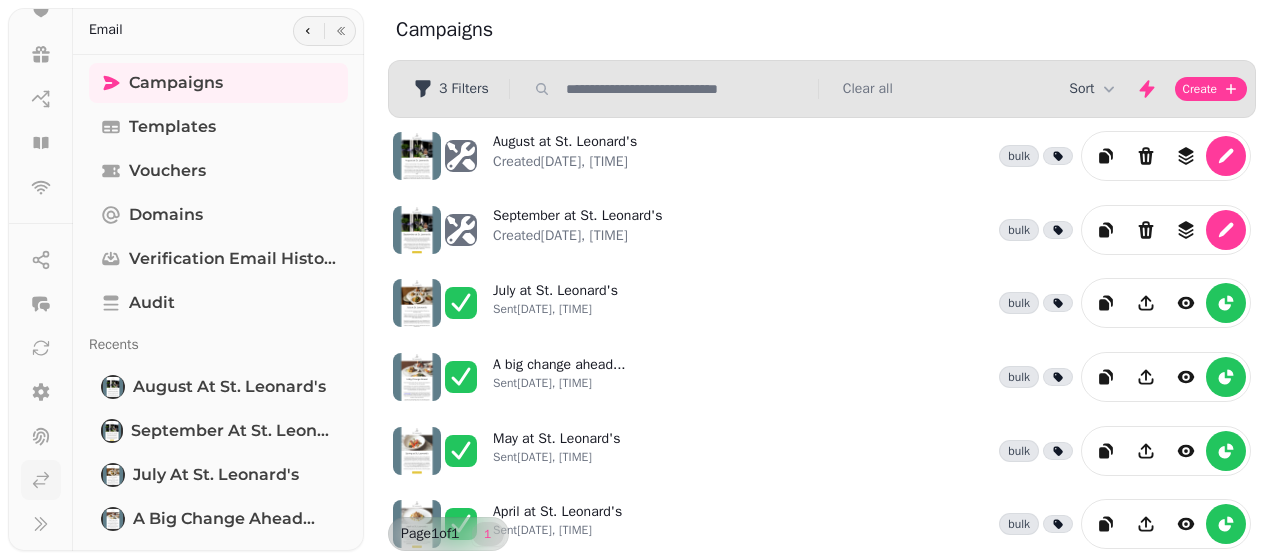 click 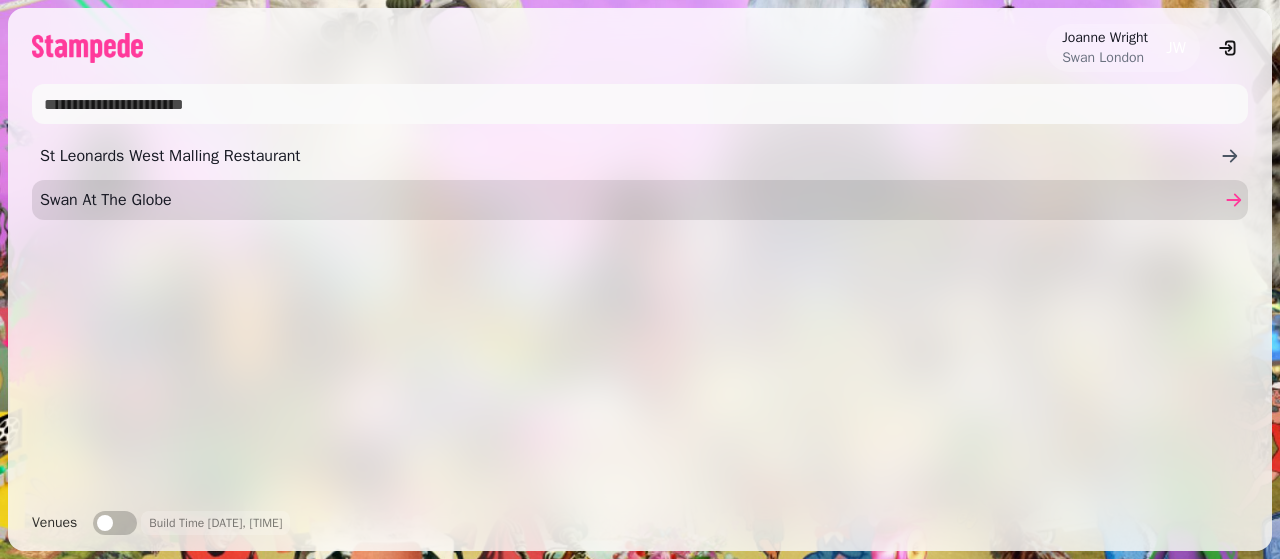 click on "Swan At The Globe" at bounding box center [630, 200] 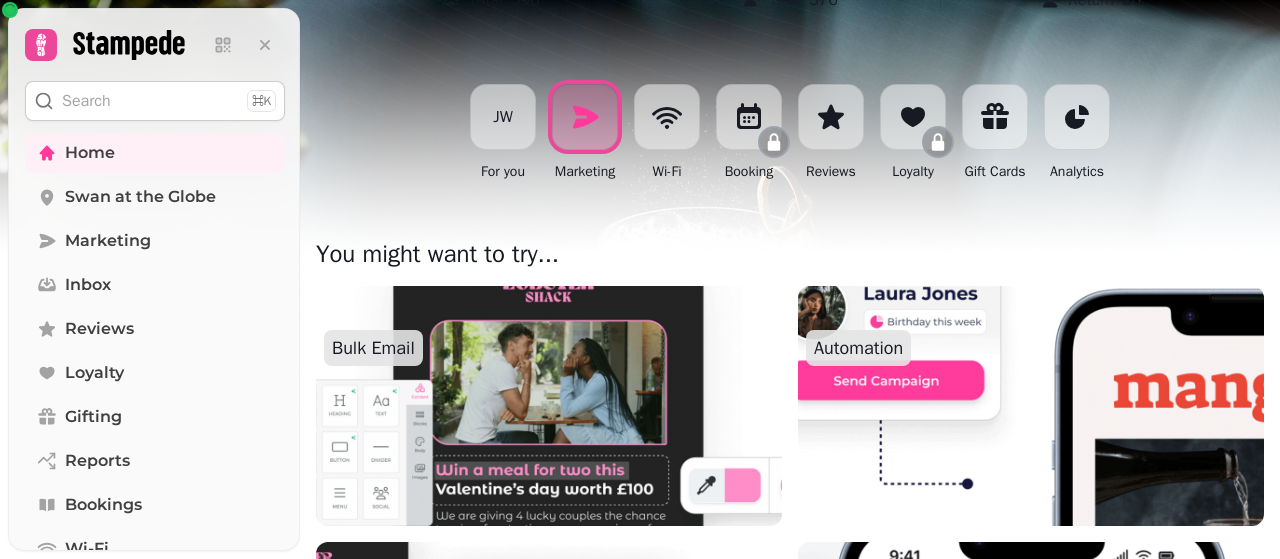 scroll, scrollTop: 336, scrollLeft: 0, axis: vertical 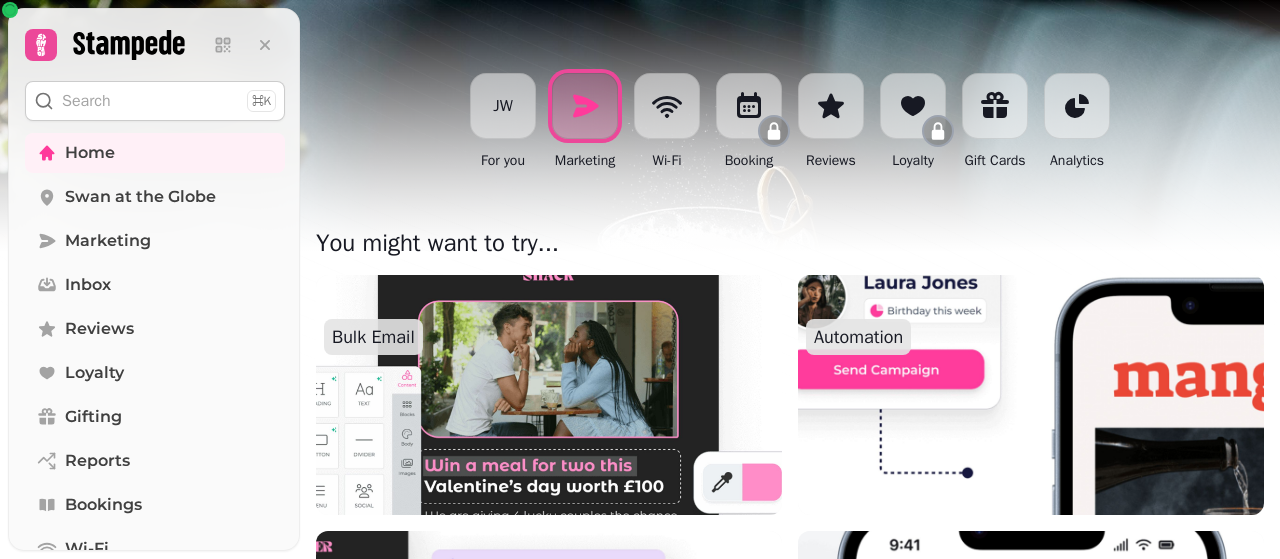 click at bounding box center (549, 395) 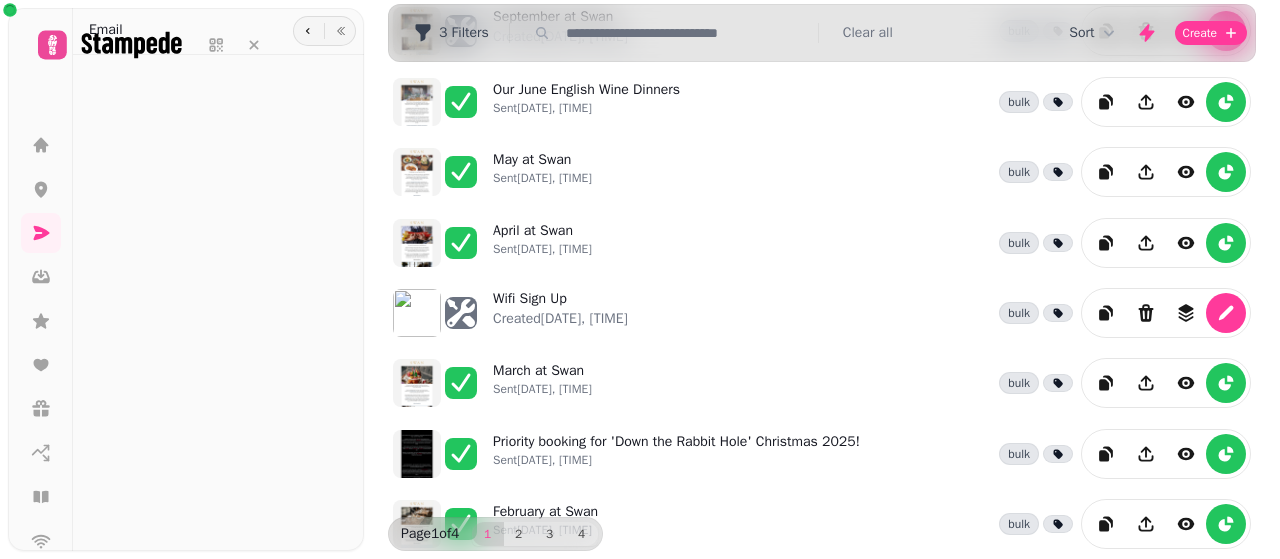 scroll, scrollTop: 0, scrollLeft: 0, axis: both 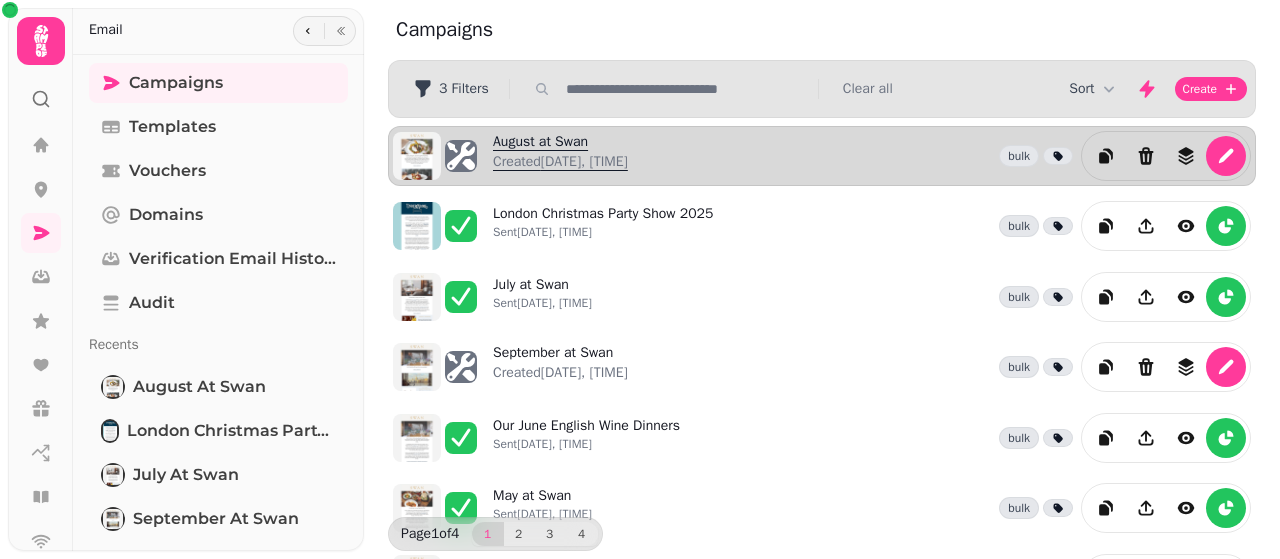 click on "August at Swan Created [DATE], [TIME]" at bounding box center (560, 156) 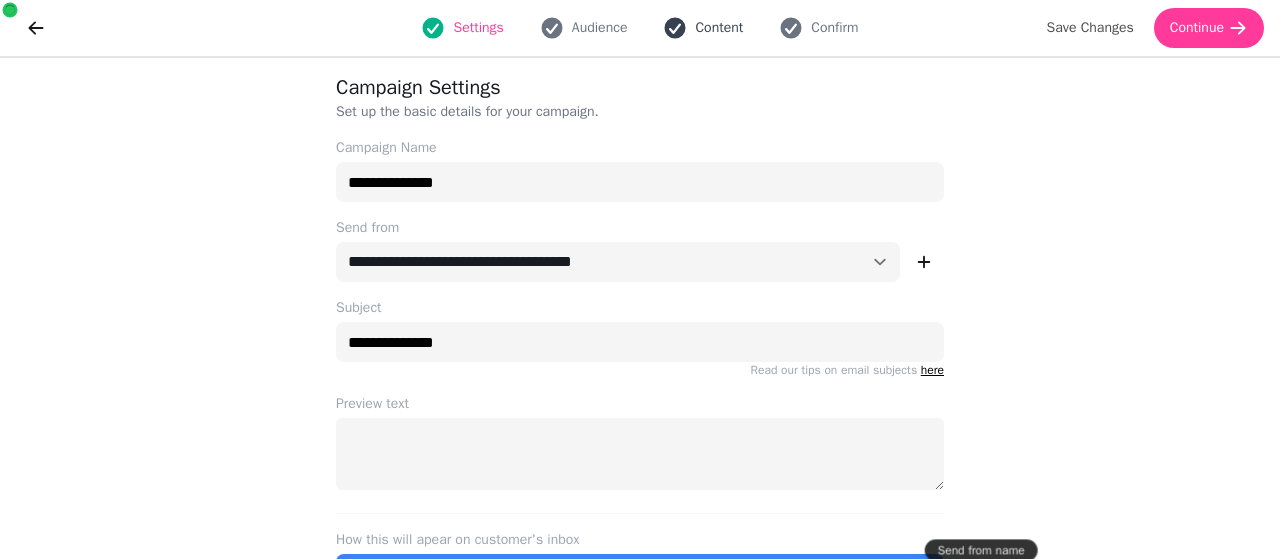 click on "Content" at bounding box center [719, 28] 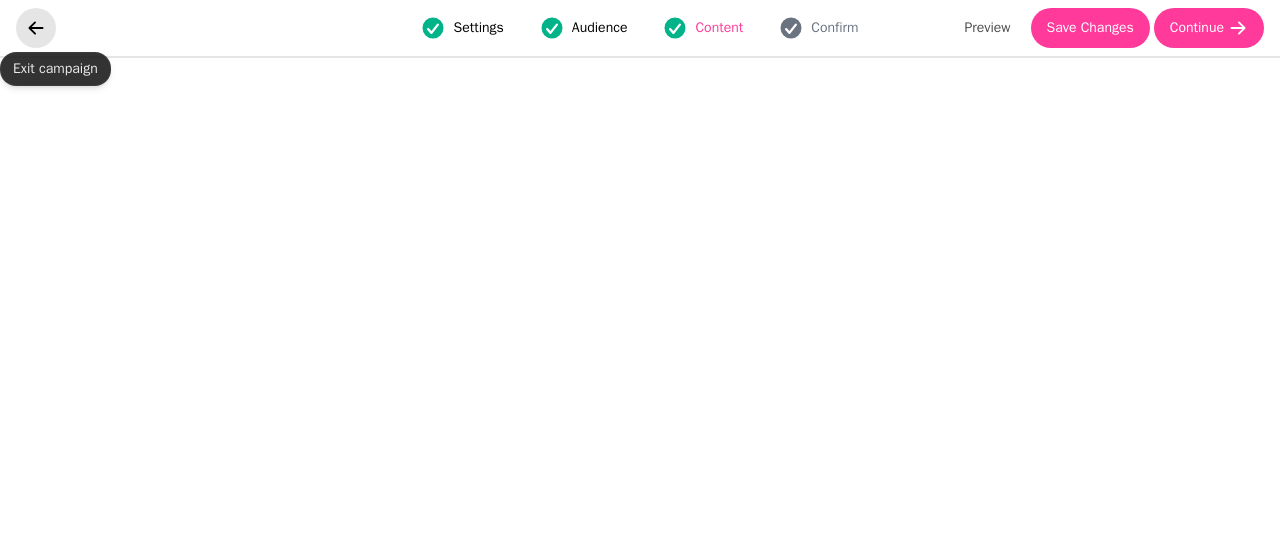 click 